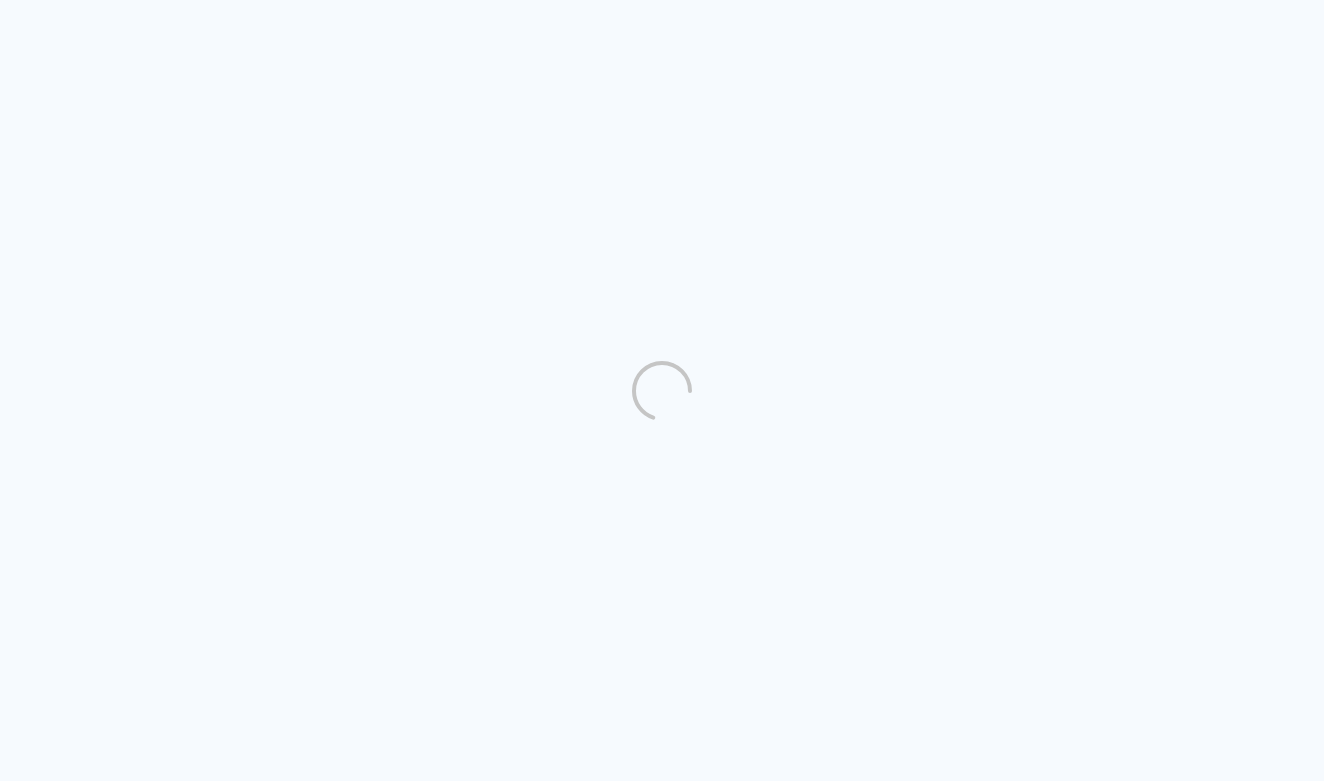 scroll, scrollTop: 0, scrollLeft: 0, axis: both 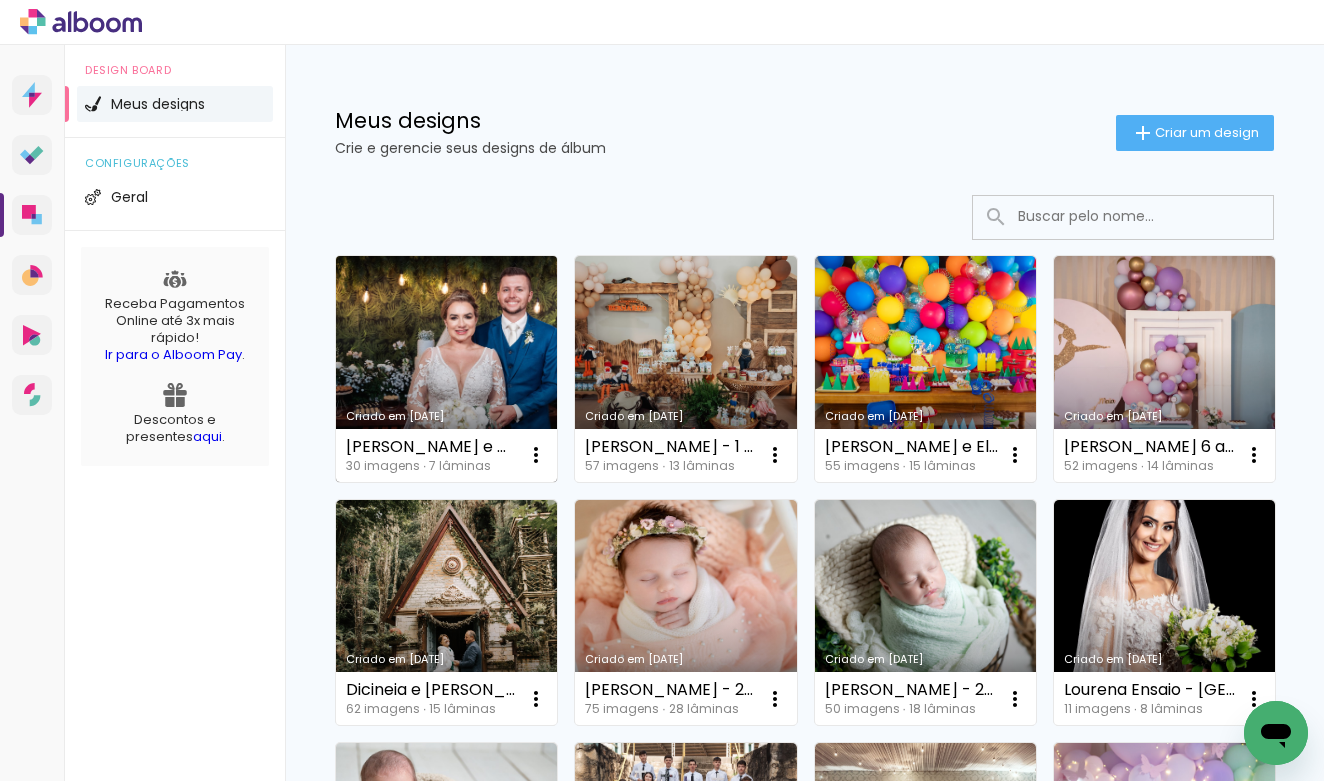 click on "Criado em [DATE]" at bounding box center (446, 369) 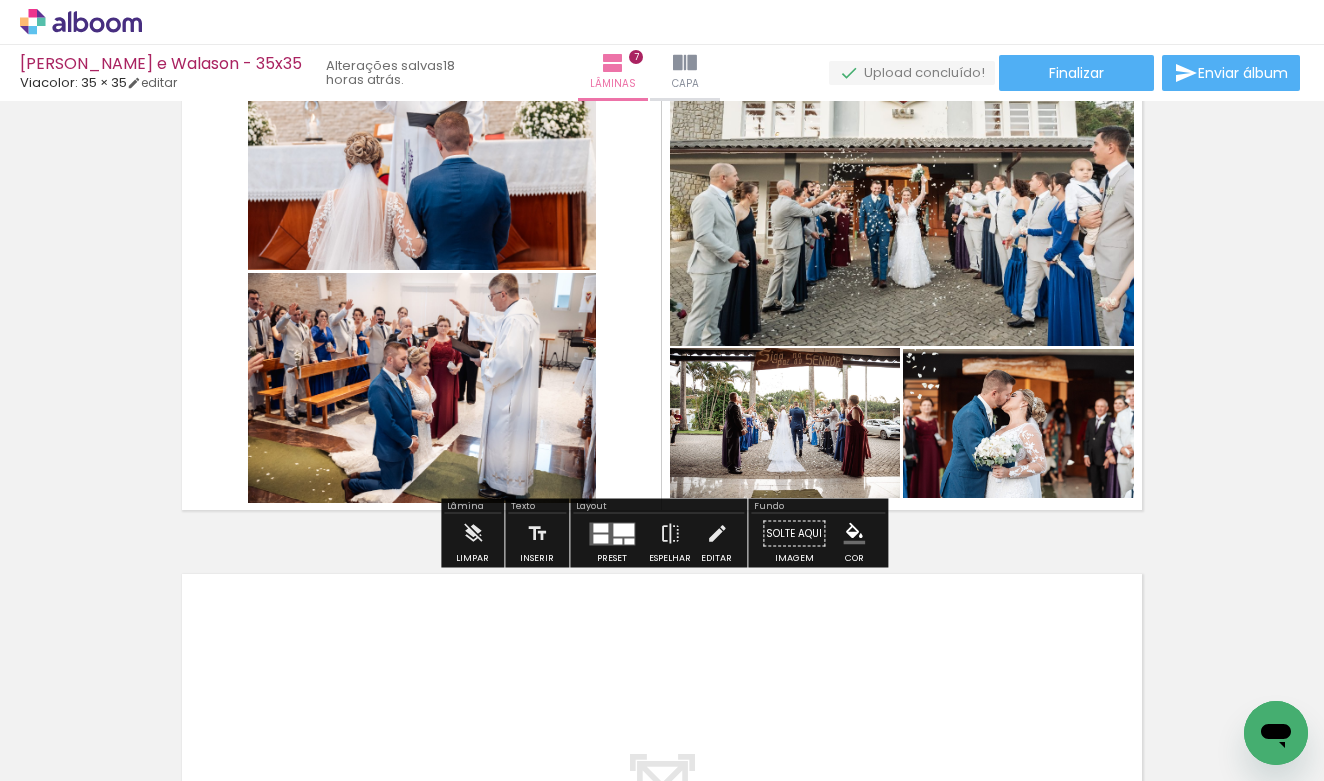 scroll, scrollTop: 3397, scrollLeft: 0, axis: vertical 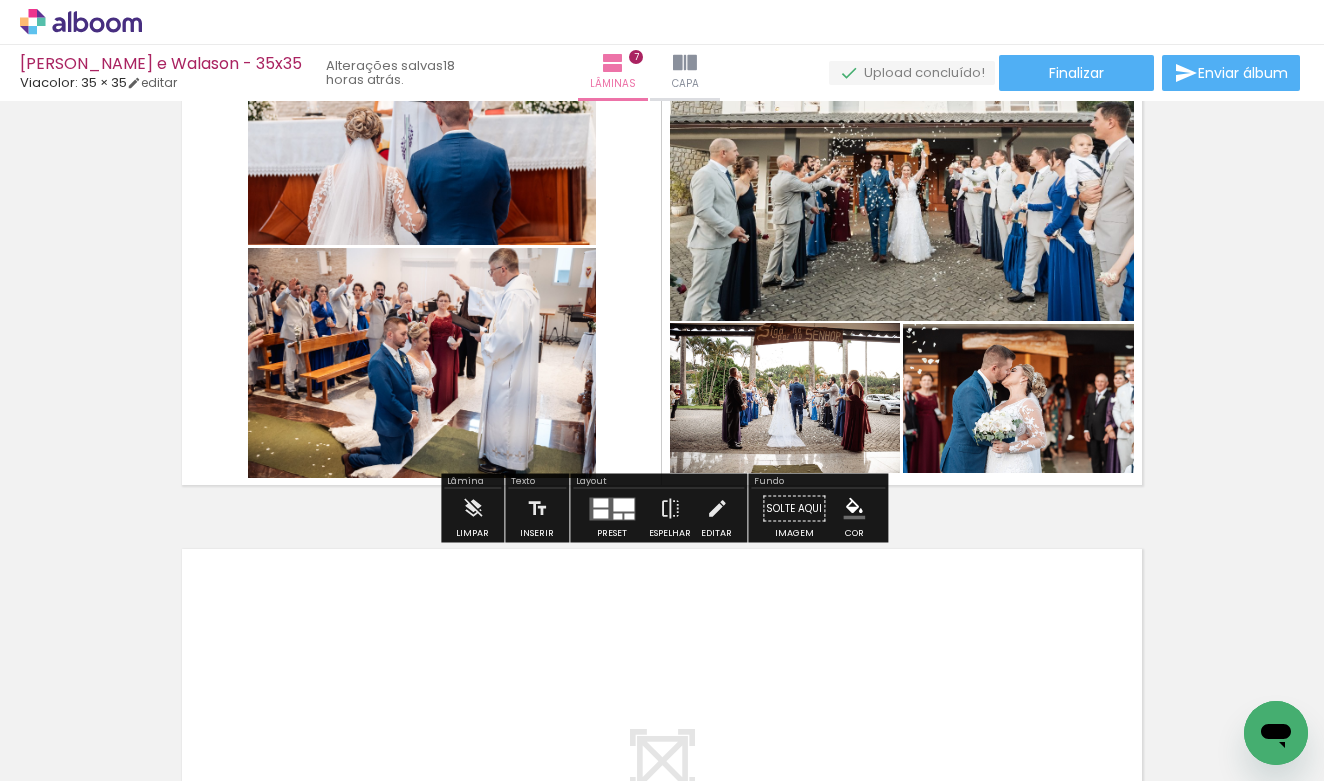 click on "Todas as fotos" at bounding box center (56, 720) 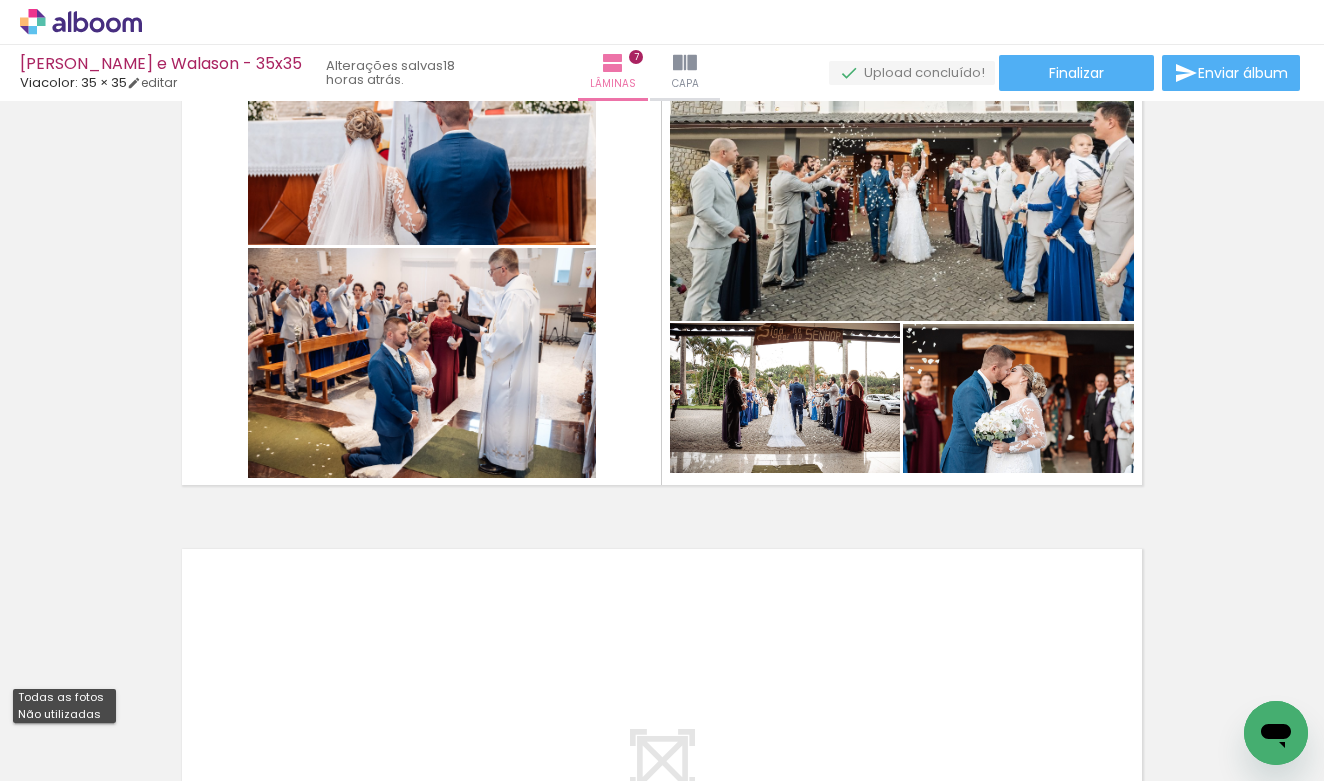 click on "Não utilizadas" at bounding box center (0, 0) 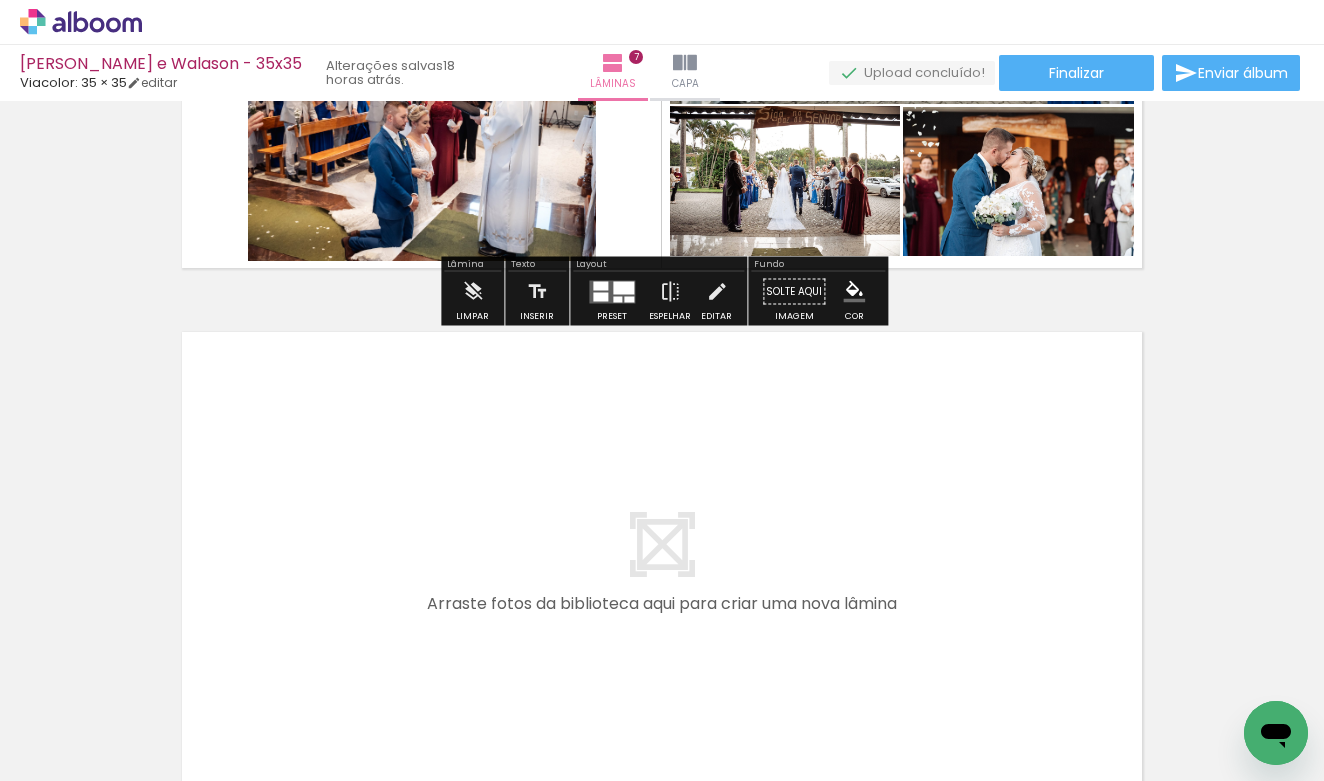 scroll, scrollTop: 3662, scrollLeft: 0, axis: vertical 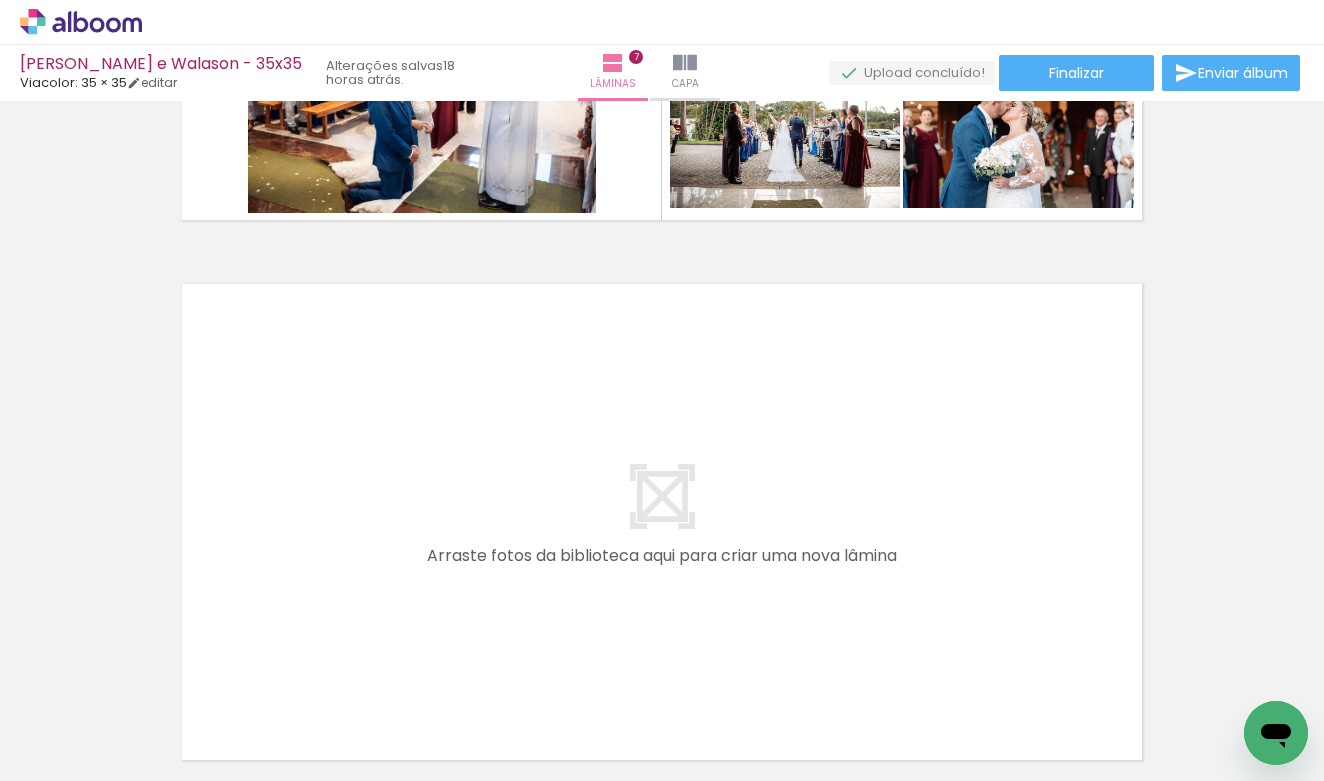 click at bounding box center [156, 673] 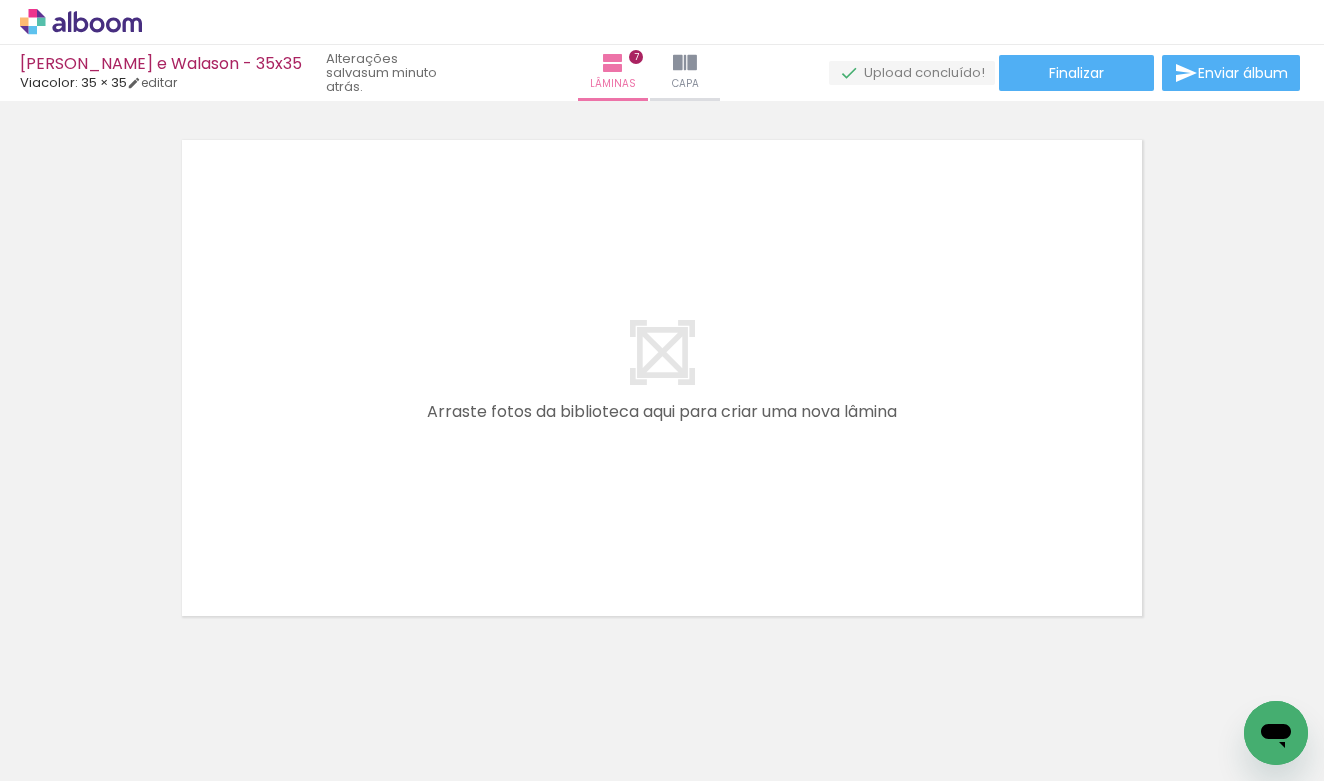 scroll, scrollTop: 3822, scrollLeft: 0, axis: vertical 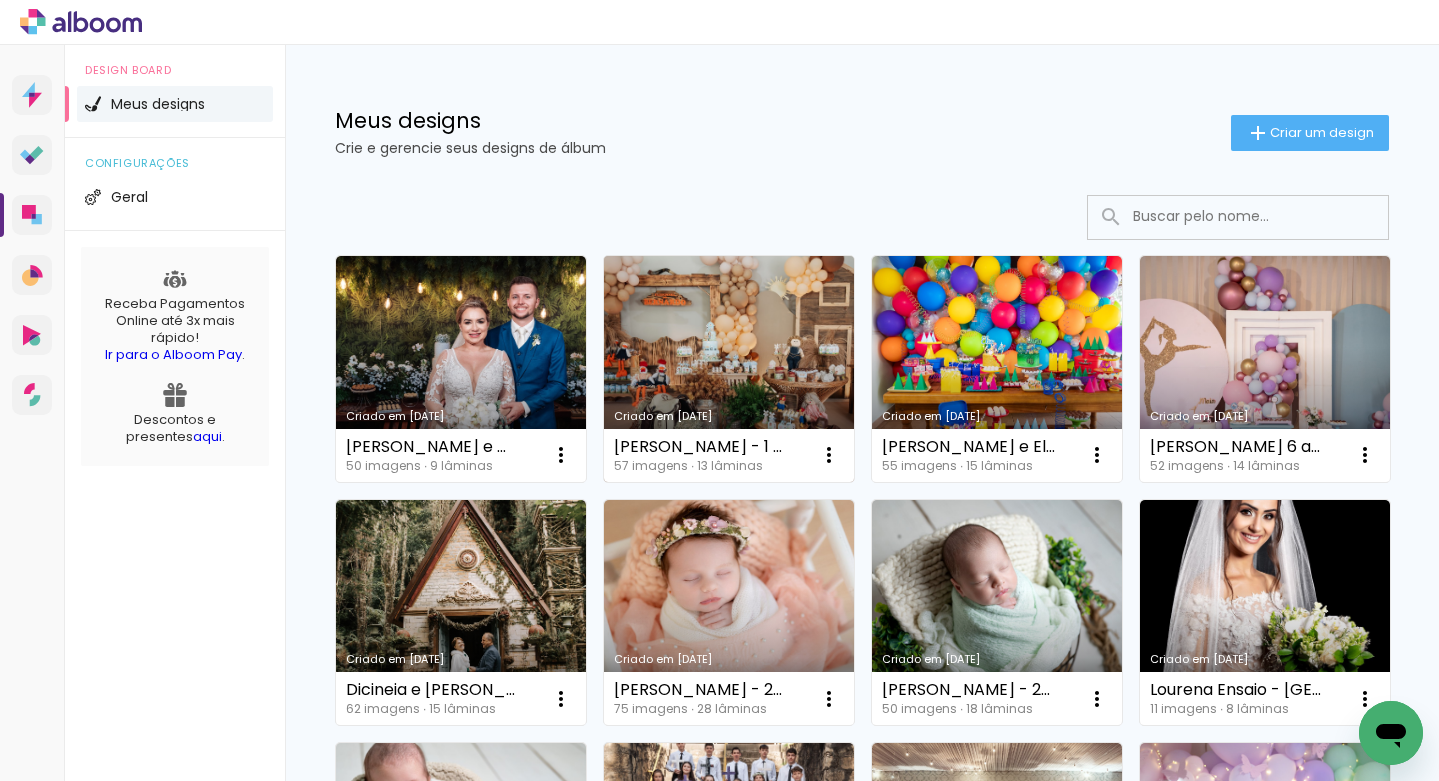 click on "Criado em [DATE]" at bounding box center (729, 369) 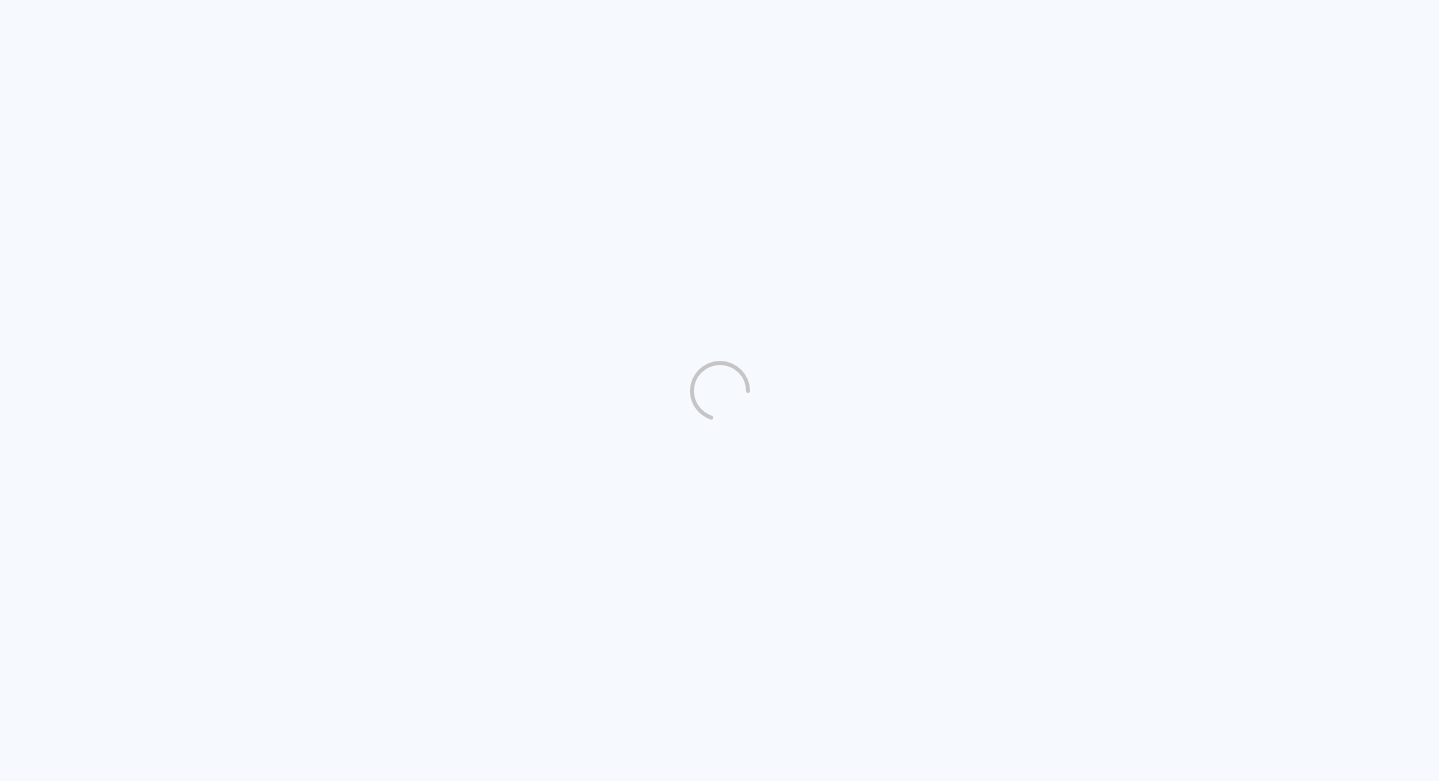 scroll, scrollTop: 0, scrollLeft: 0, axis: both 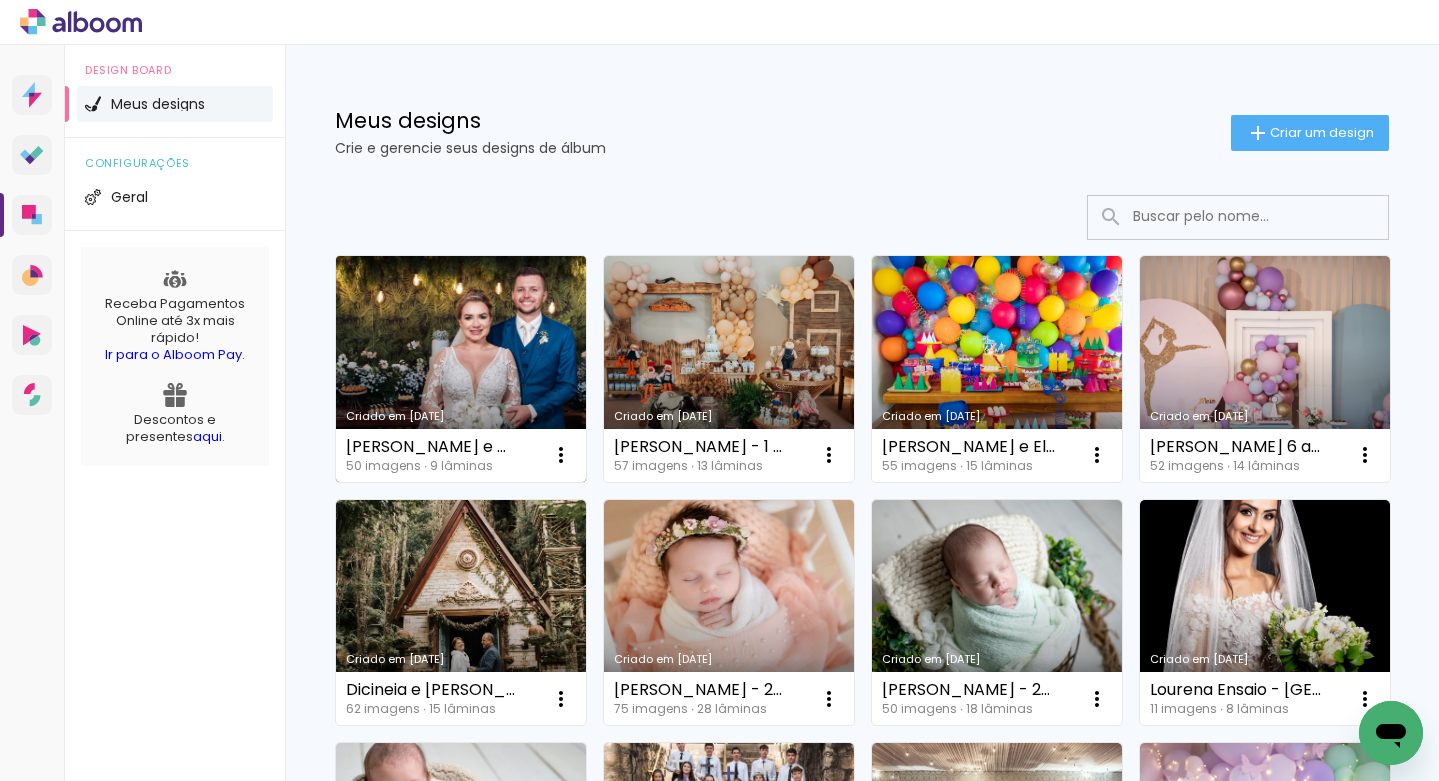 click on "Criado em [DATE]" at bounding box center [461, 369] 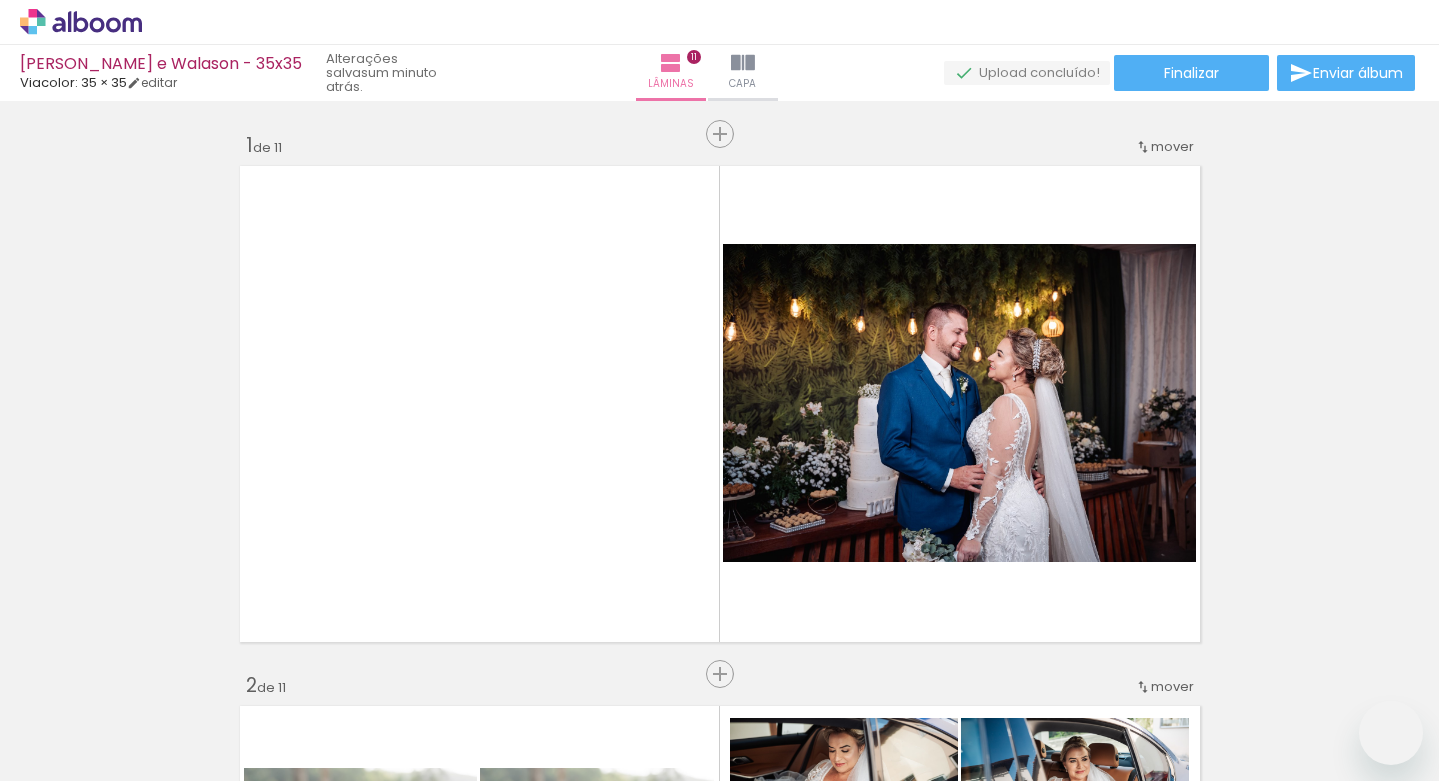 scroll, scrollTop: 0, scrollLeft: 0, axis: both 